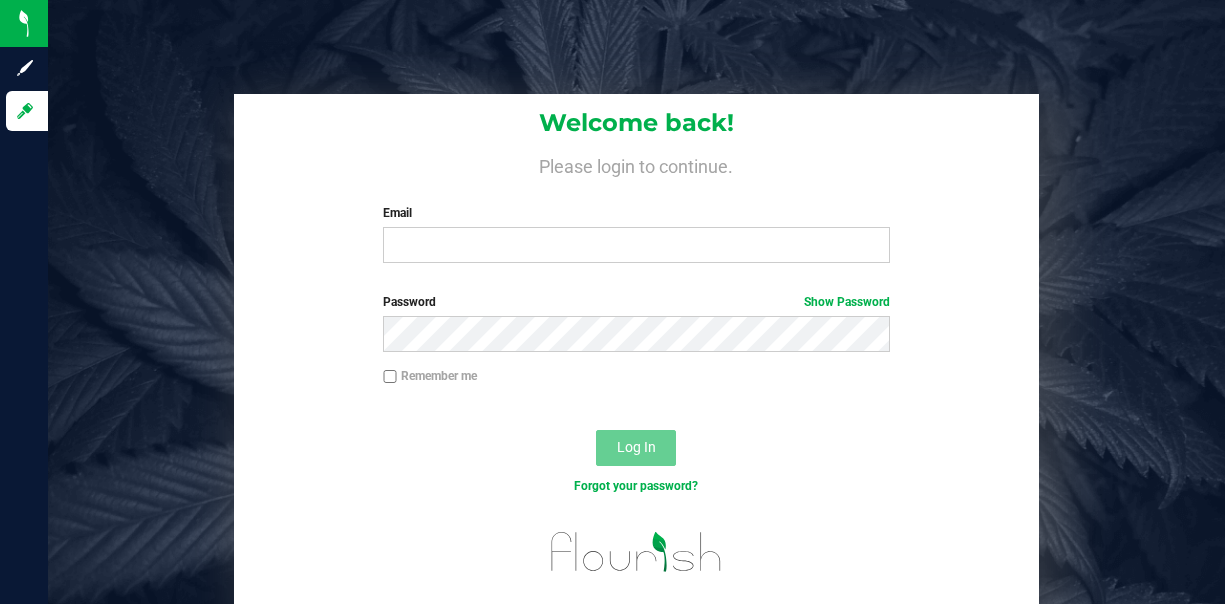 scroll, scrollTop: 0, scrollLeft: 0, axis: both 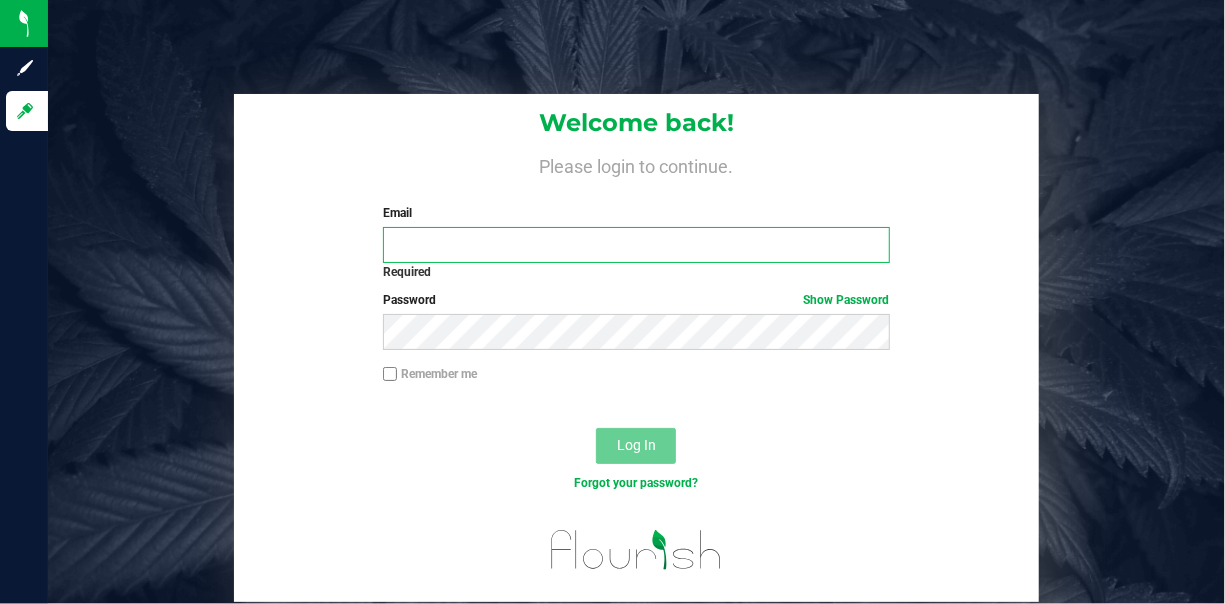 click on "Email" at bounding box center [636, 245] 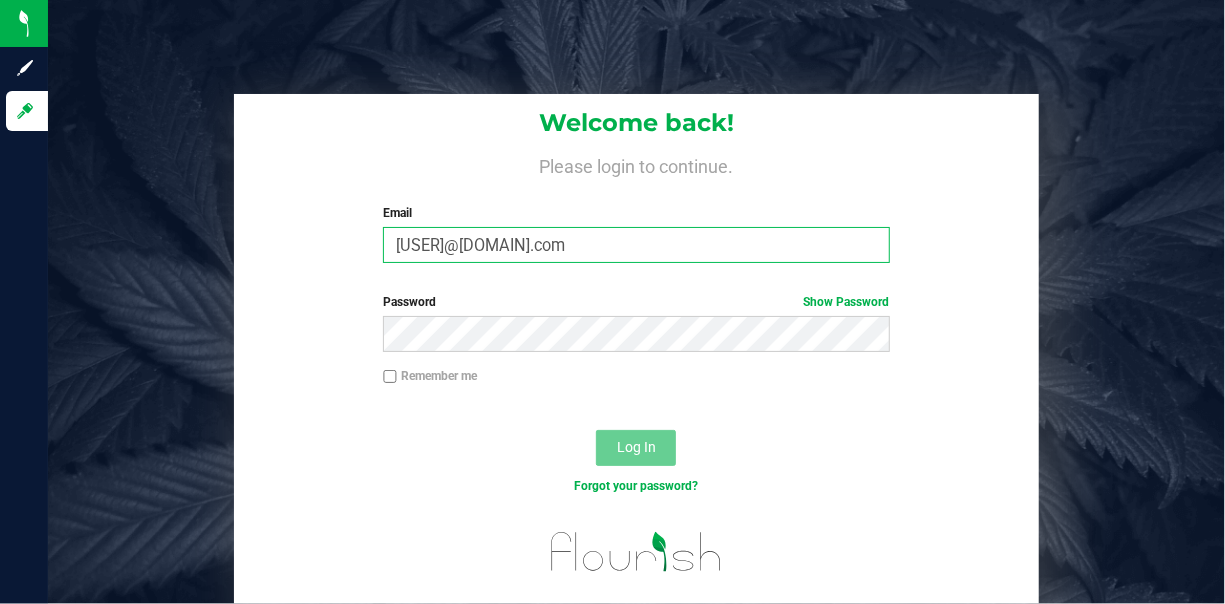 type on "[USER]@[DOMAIN].com" 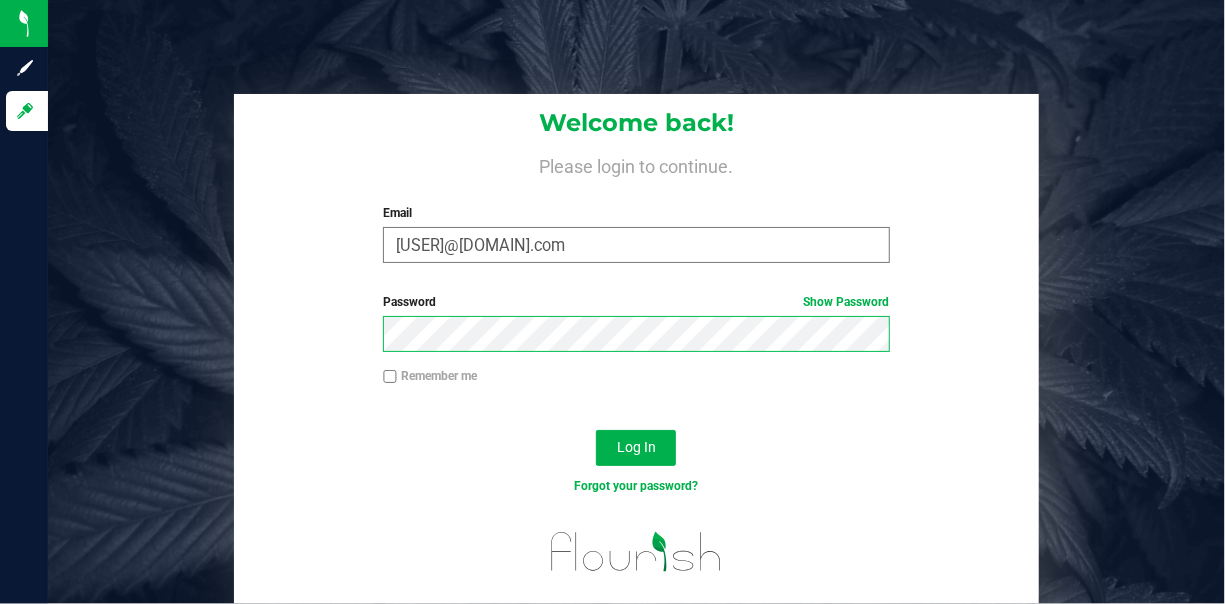 click on "Log In" at bounding box center (636, 448) 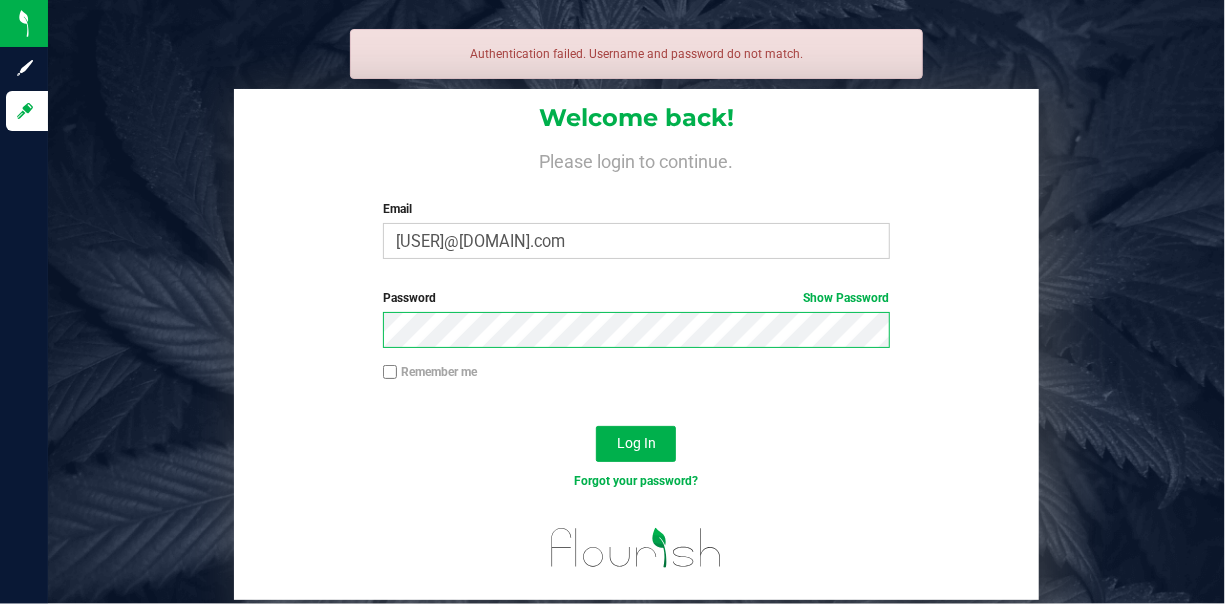 click on "Log In" at bounding box center (636, 444) 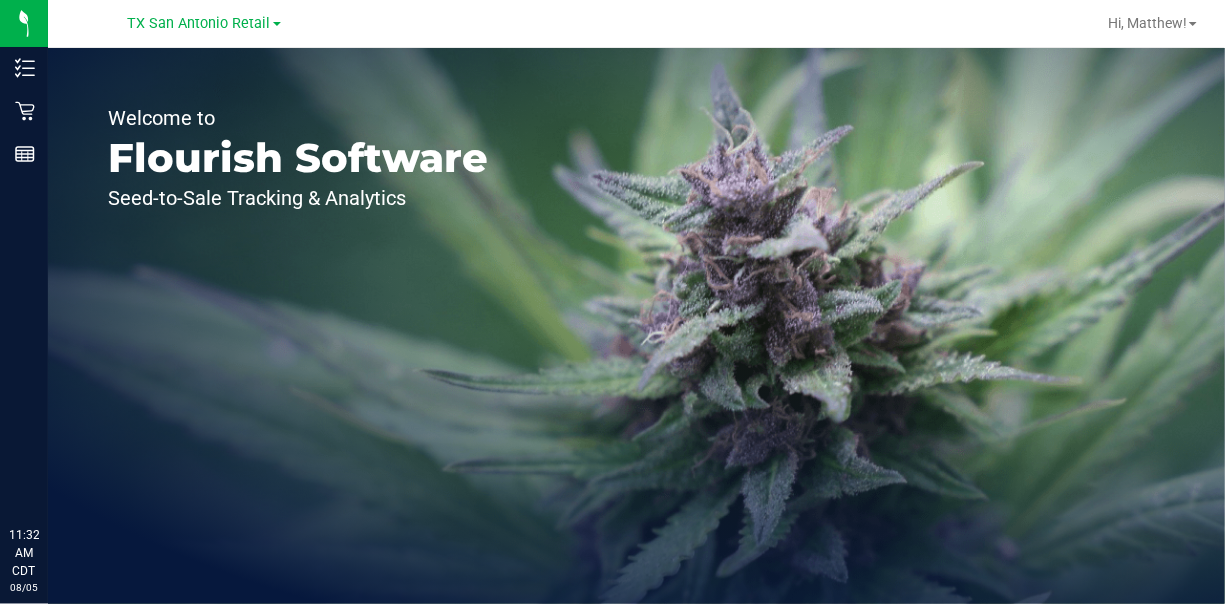 scroll, scrollTop: 0, scrollLeft: 0, axis: both 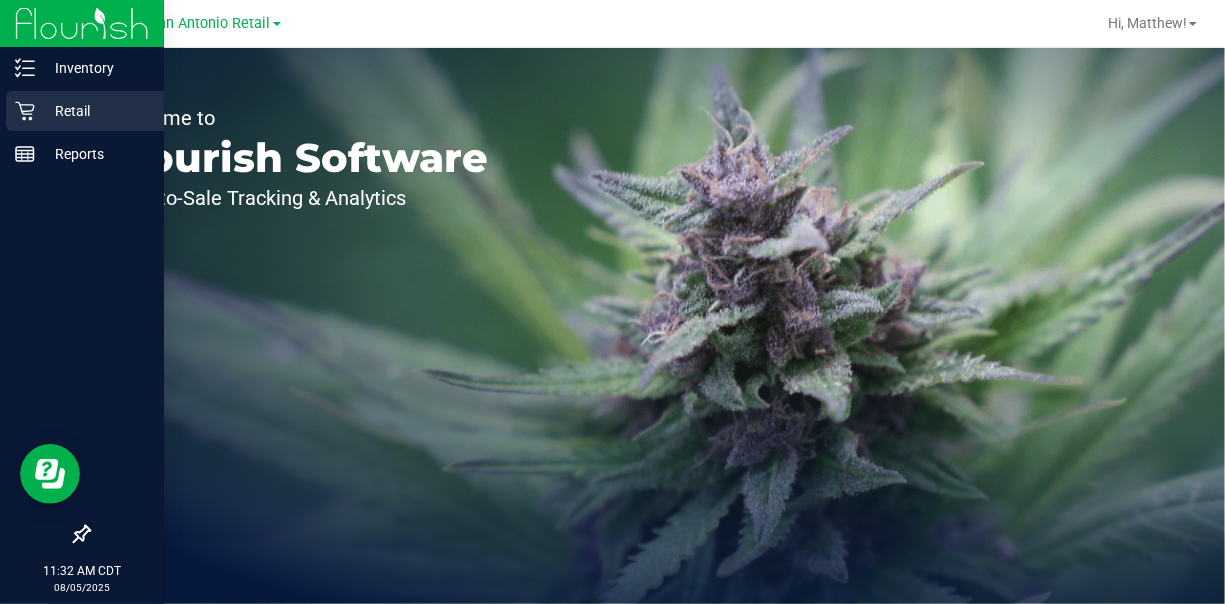 click on "Retail" at bounding box center [85, 111] 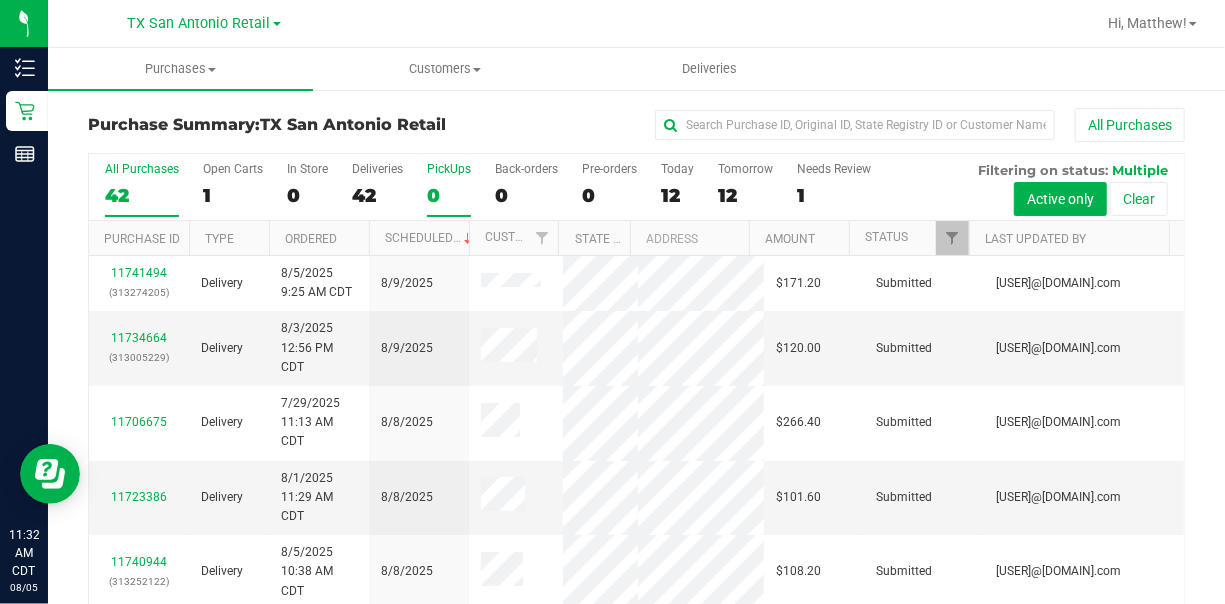 click on "0" at bounding box center [449, 195] 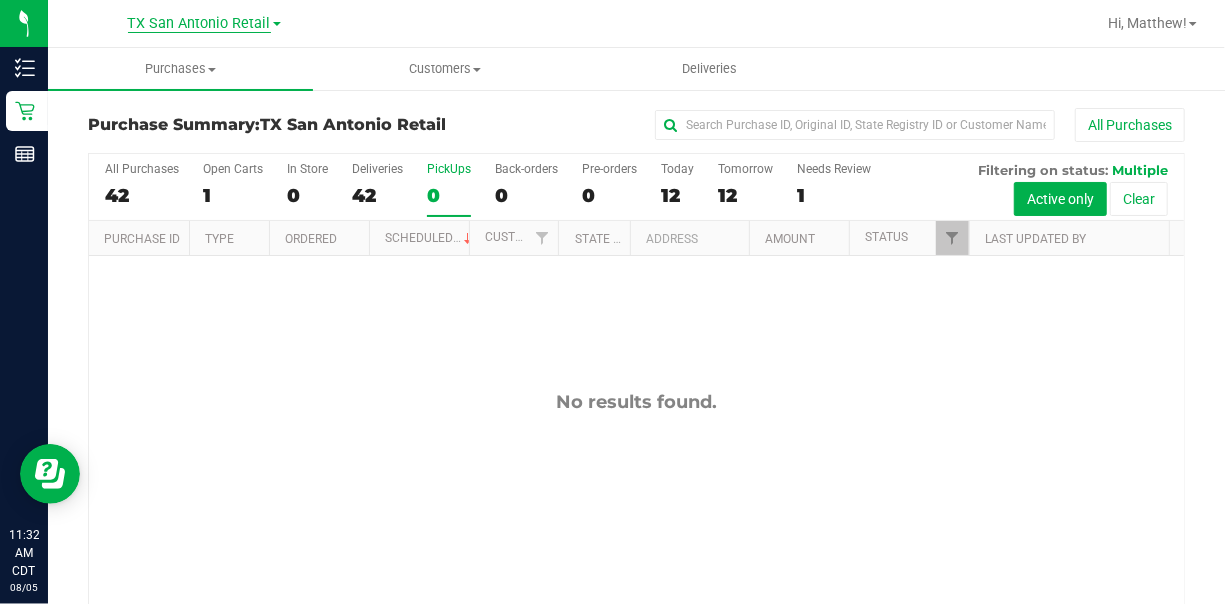 click on "TX San Antonio Retail" at bounding box center (199, 24) 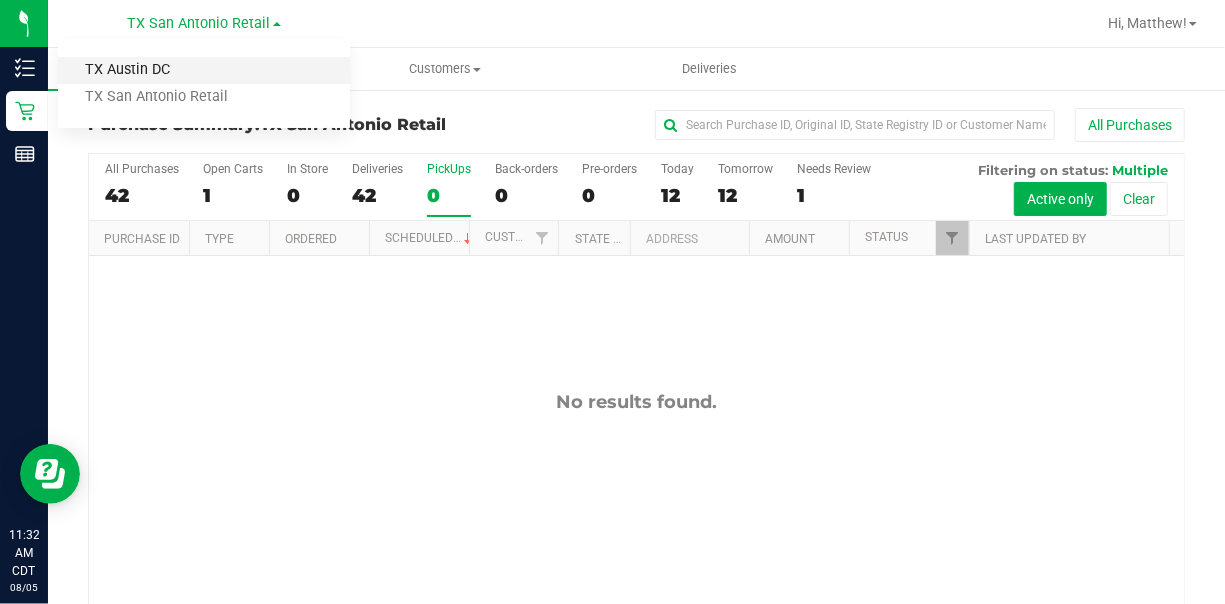 click on "TX Austin DC" at bounding box center [204, 70] 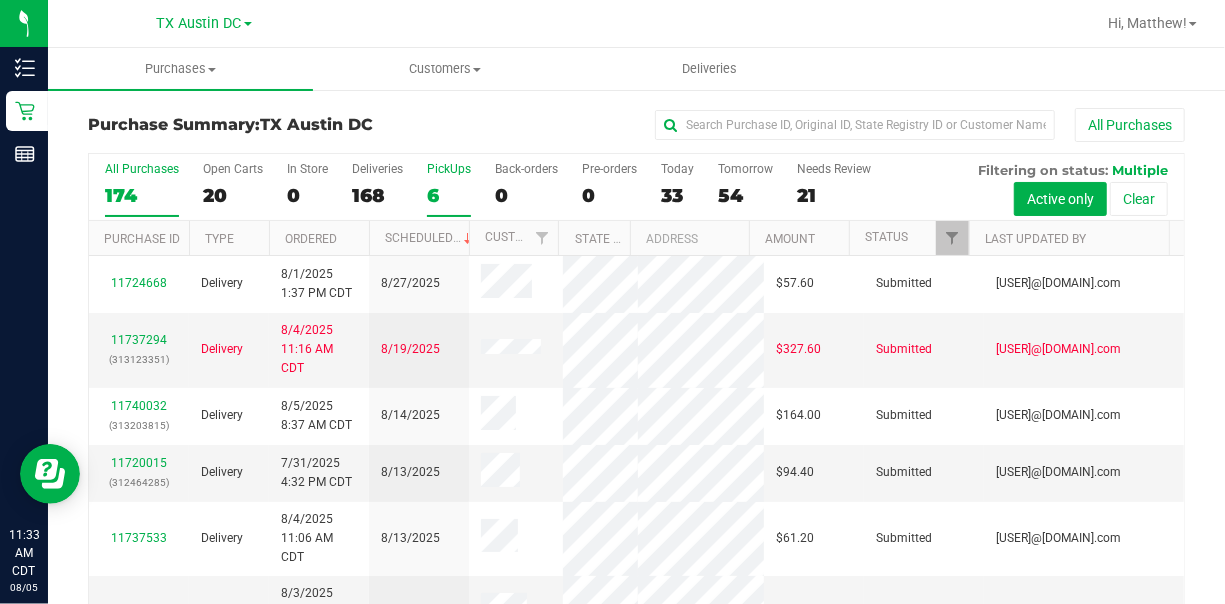 click on "6" at bounding box center [449, 195] 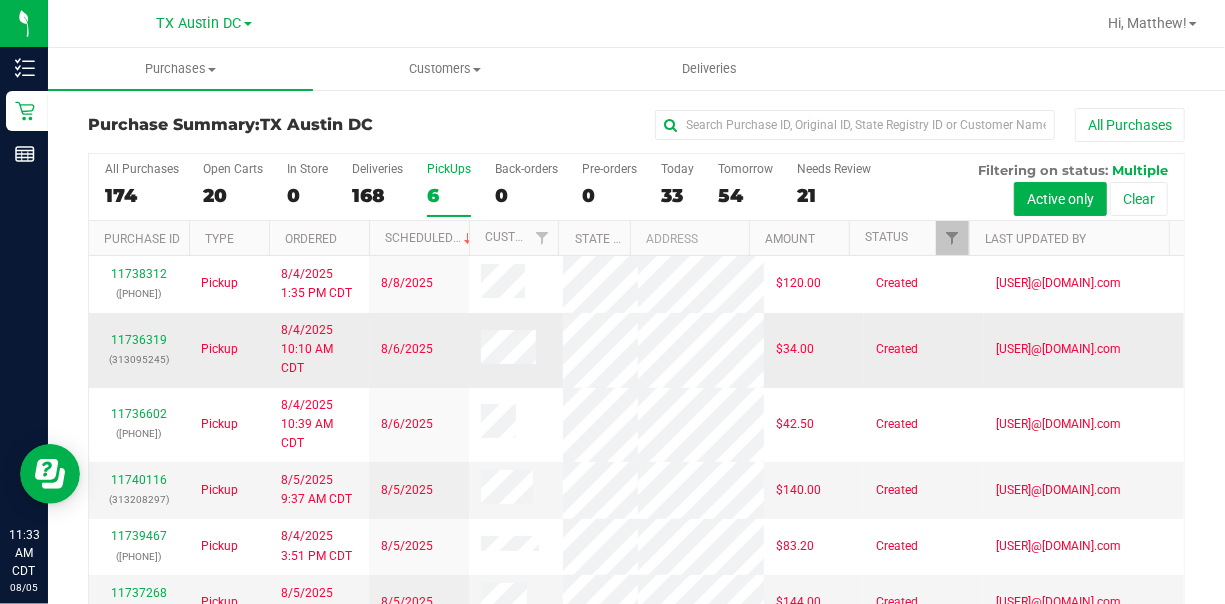 scroll, scrollTop: 102, scrollLeft: 0, axis: vertical 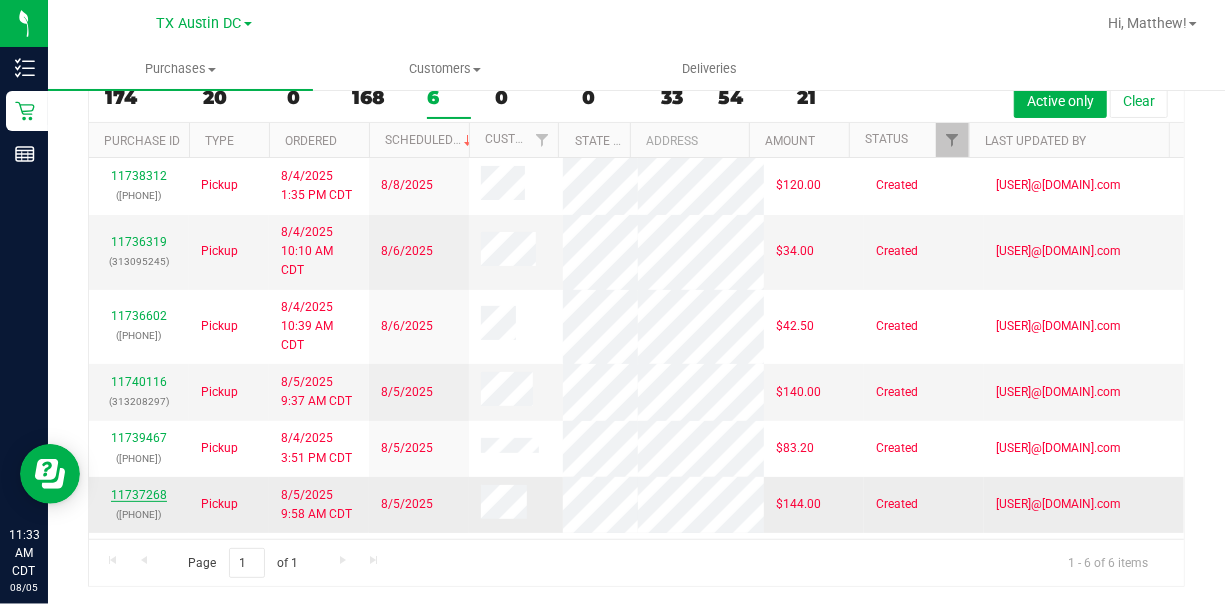 click on "11737268" at bounding box center [139, 495] 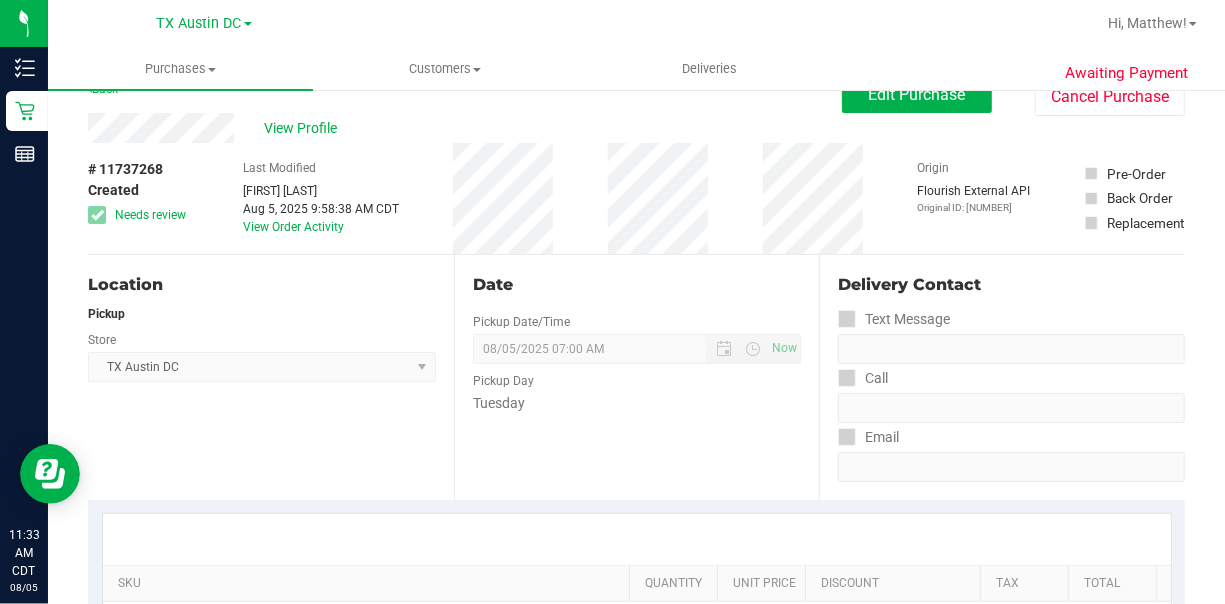 scroll, scrollTop: 0, scrollLeft: 0, axis: both 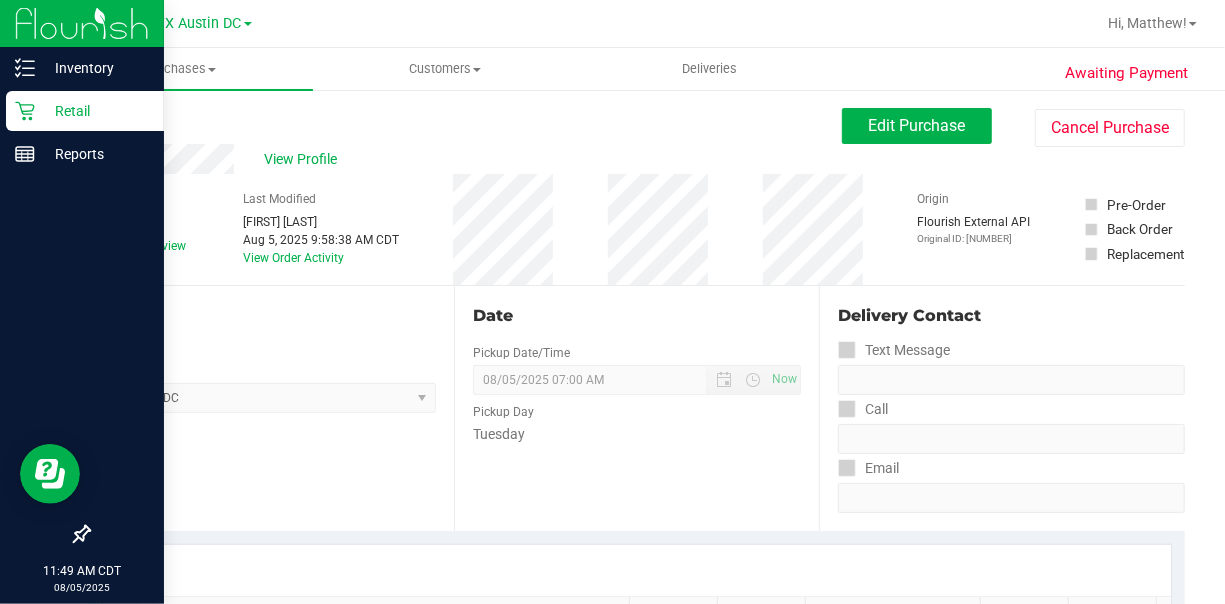 click 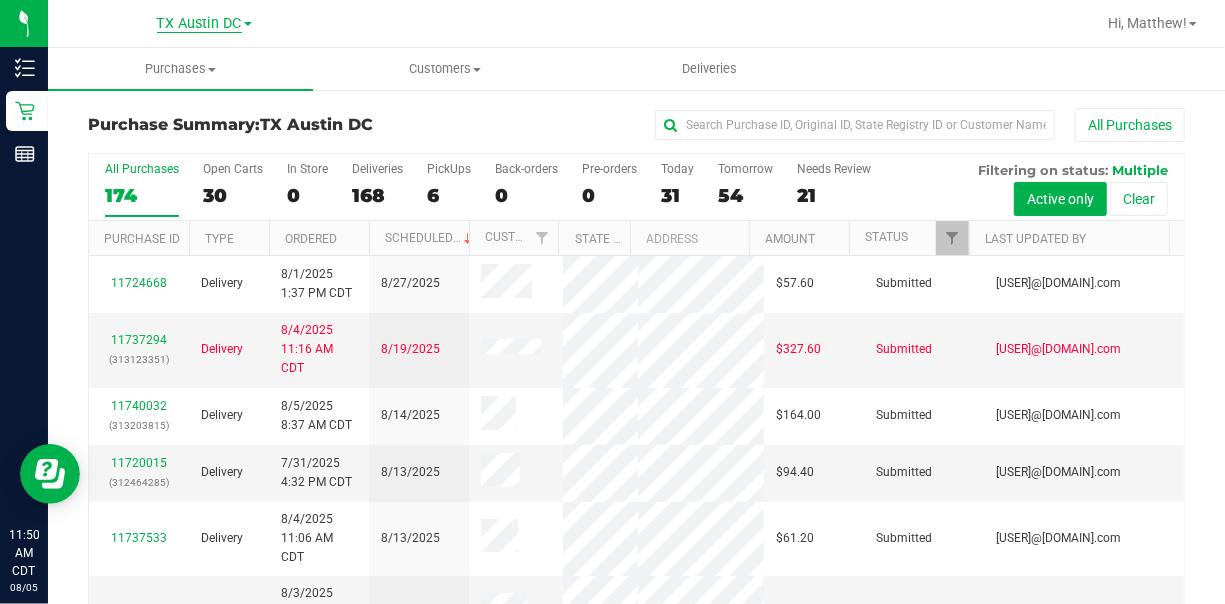 click on "TX Austin DC" at bounding box center (199, 24) 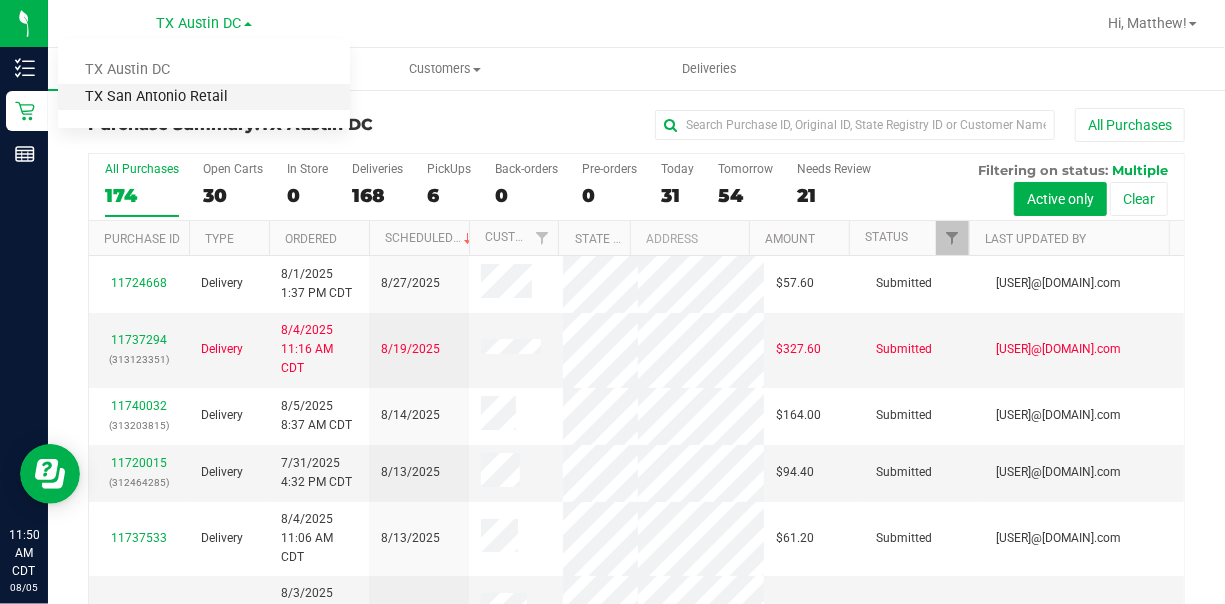 click on "TX San Antonio Retail" at bounding box center (204, 97) 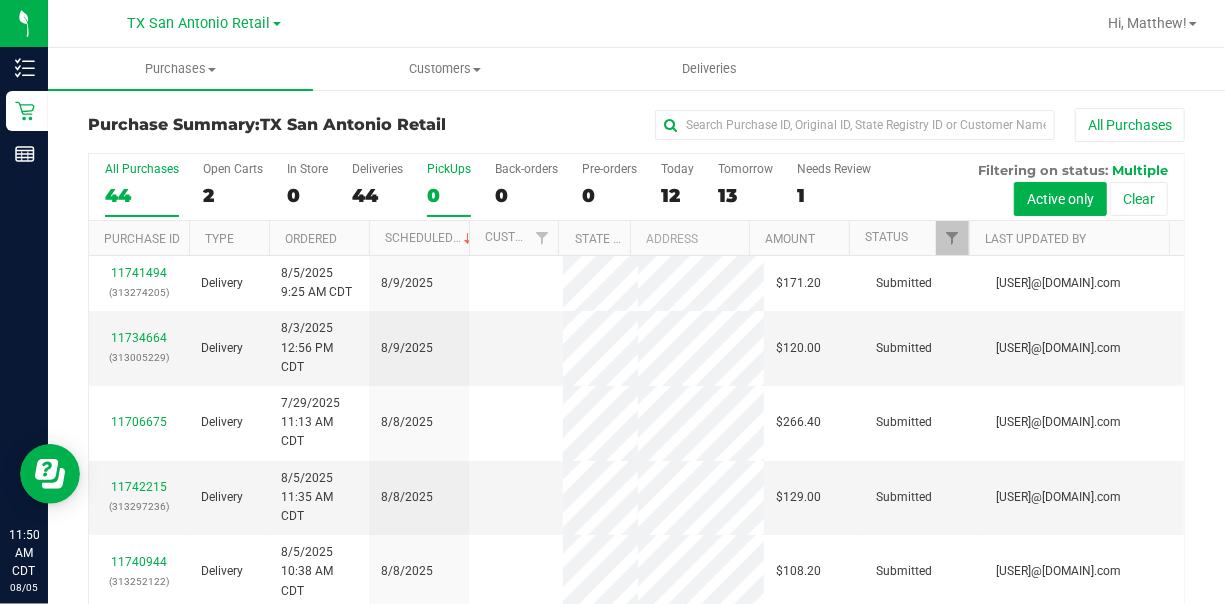 click on "0" at bounding box center [449, 195] 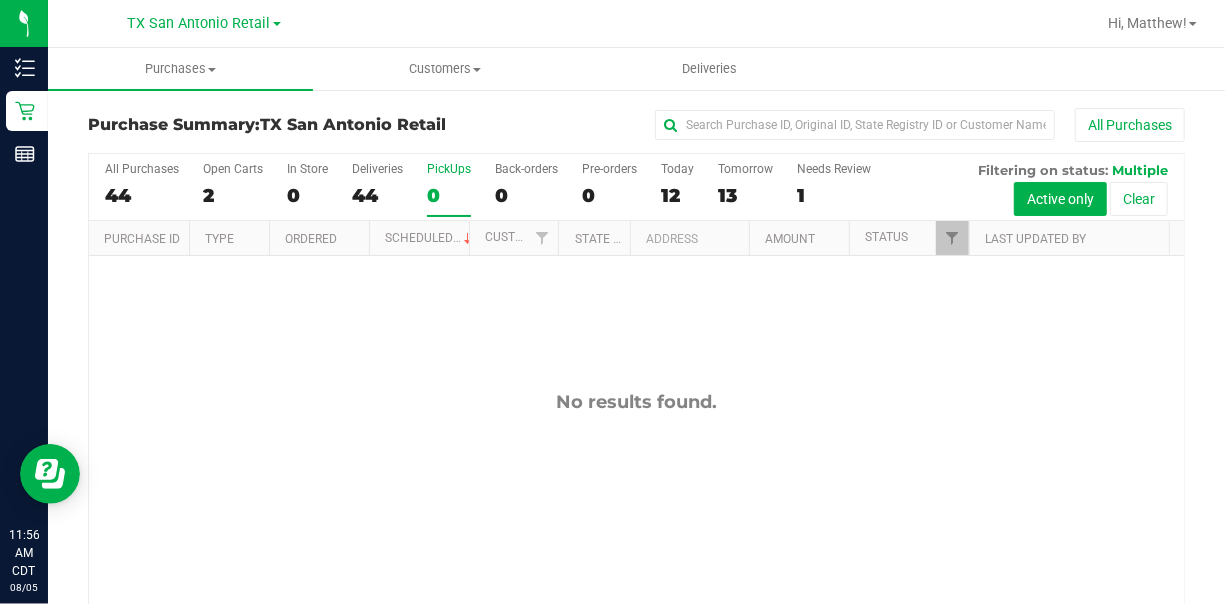click on "0" at bounding box center [449, 195] 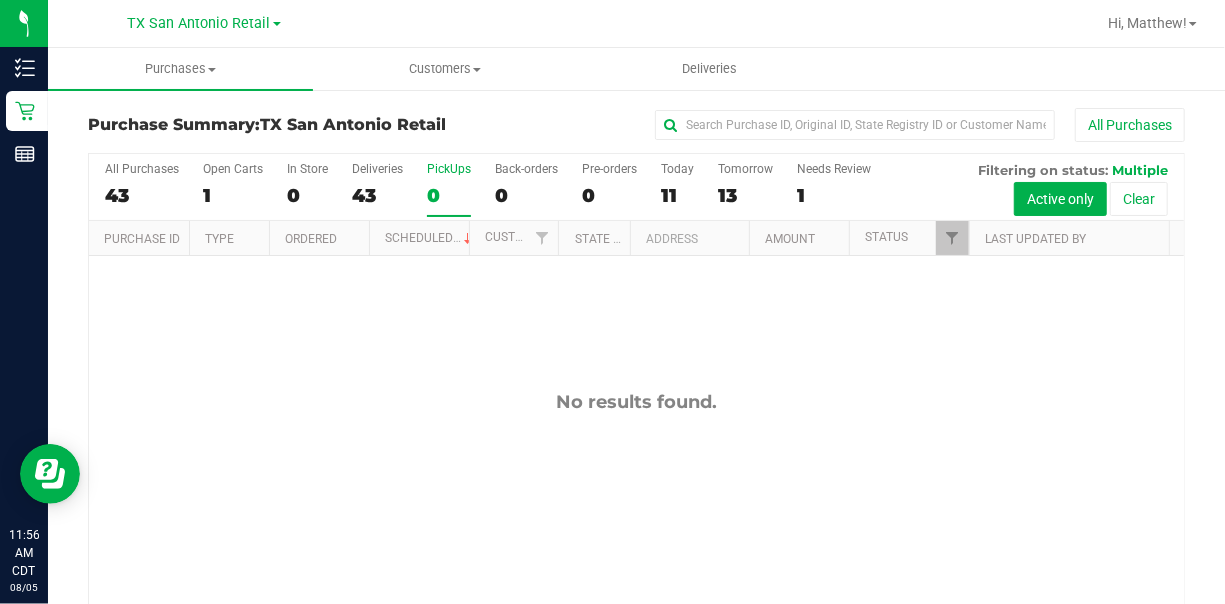 click on "All Purchases
43
Open Carts
1
In Store
0
Deliveries
43
PickUps
0
Back-orders
0
Pre-orders
0
Today
11
Tomorrow
13" at bounding box center (636, 187) 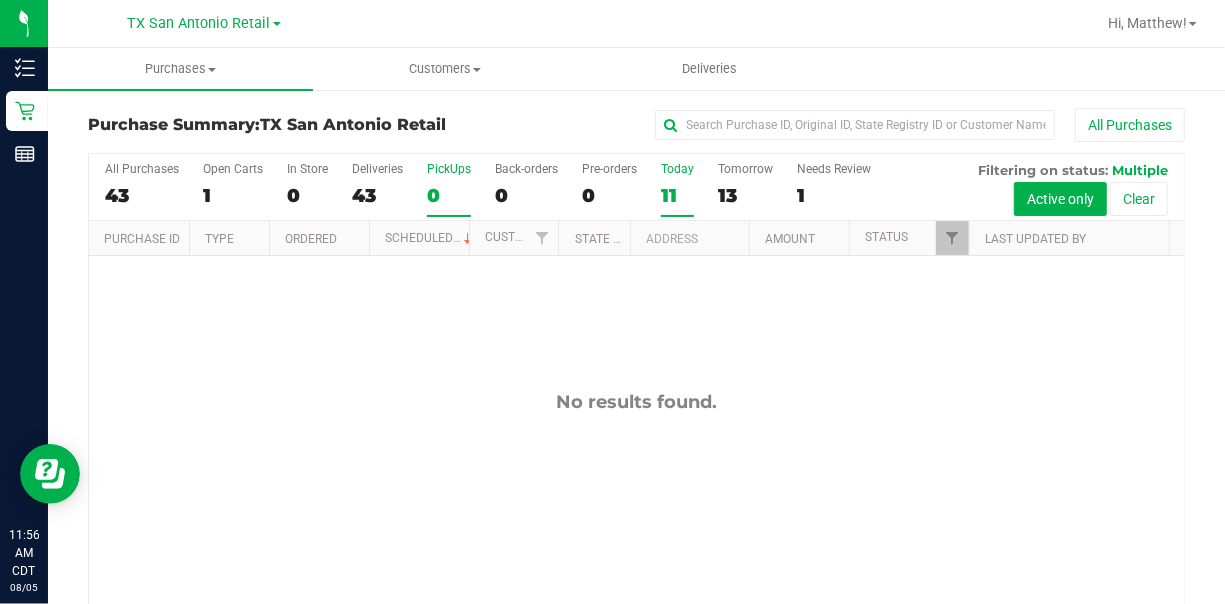 click on "Today
11" at bounding box center (677, 189) 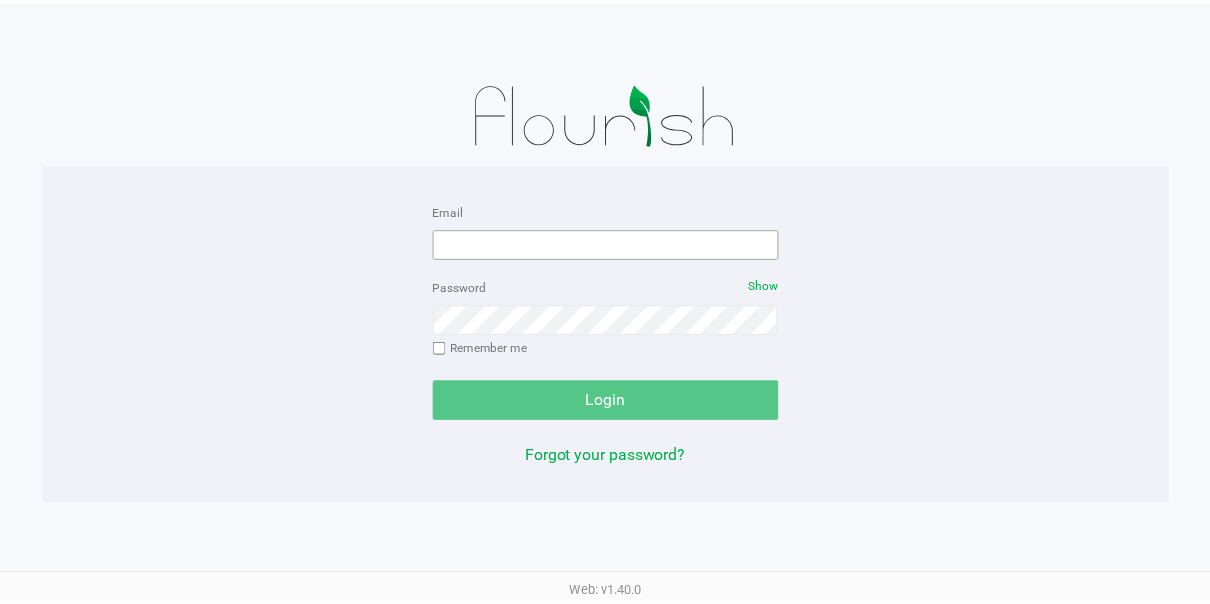 scroll, scrollTop: 0, scrollLeft: 0, axis: both 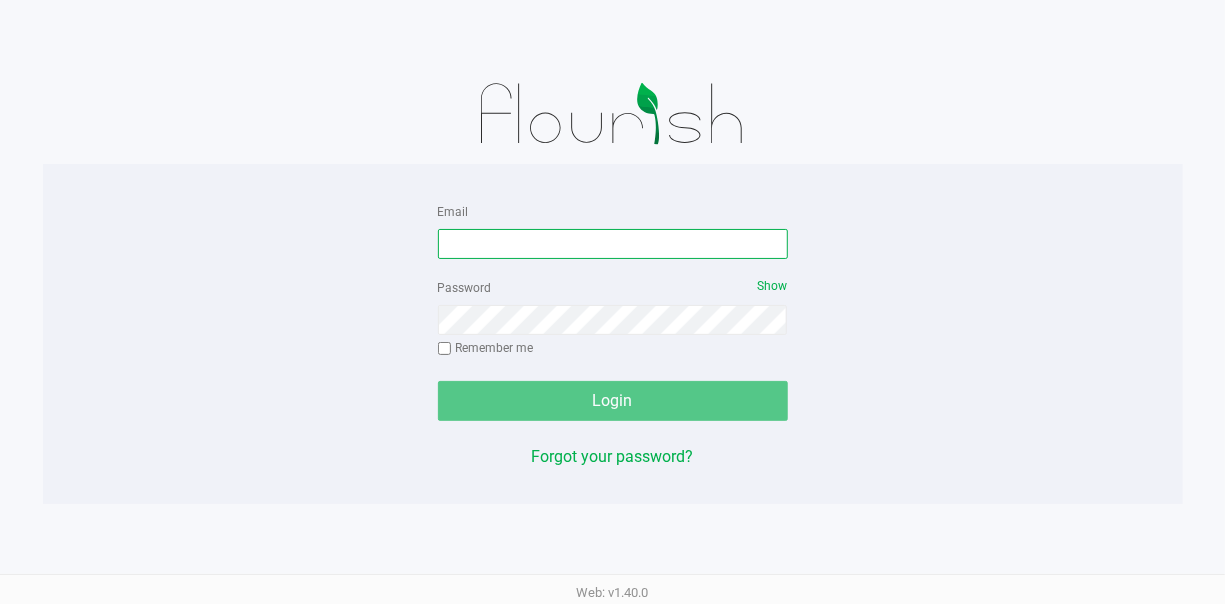 click on "Email" at bounding box center [613, 244] 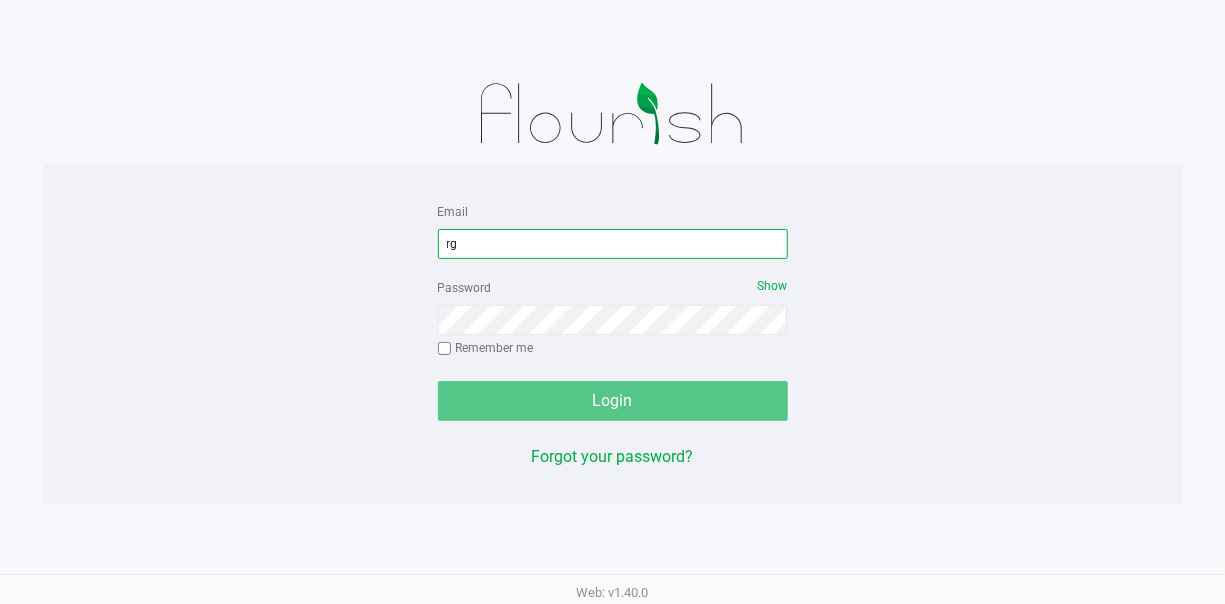 click on "rg" at bounding box center (613, 244) 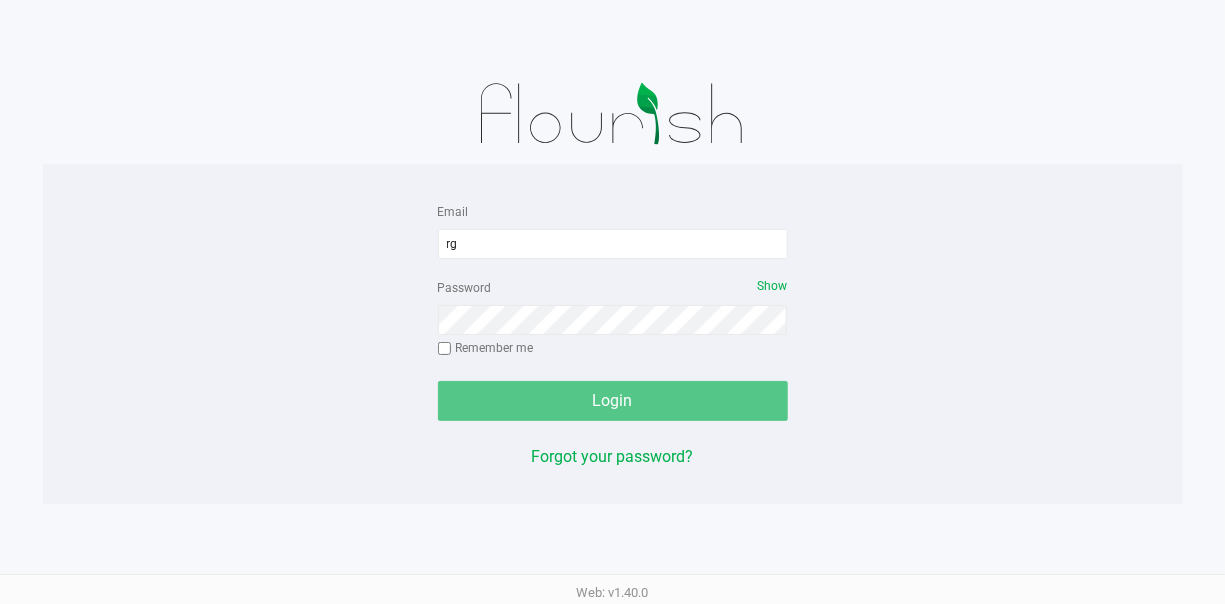 click on "Email  rg  Password   Show  Remember me   Login" 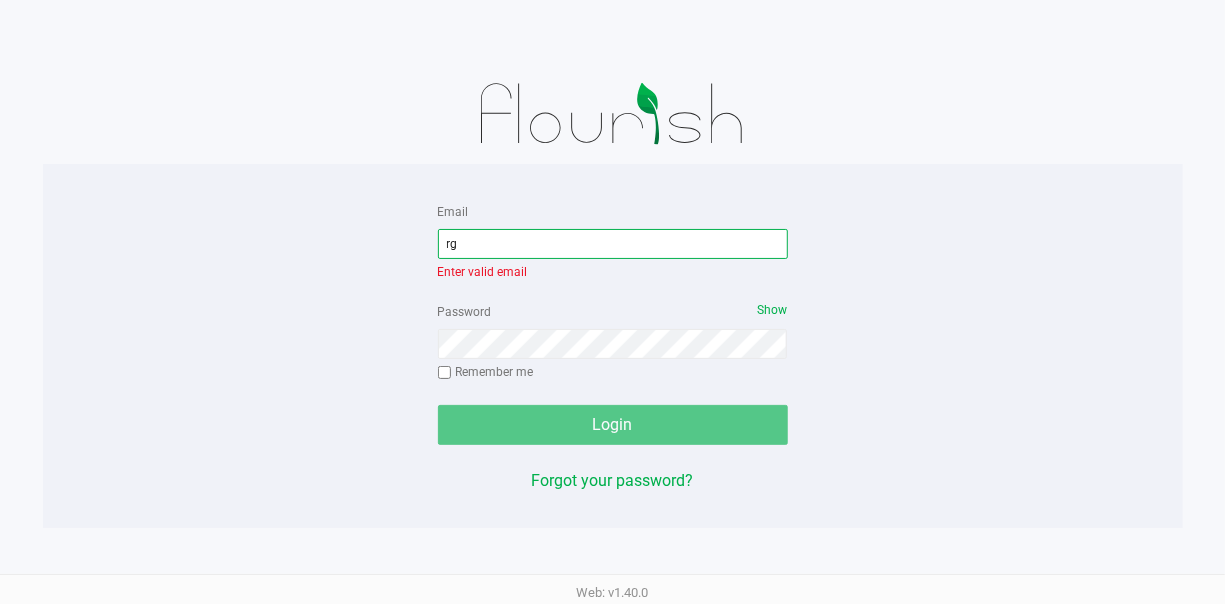 click on "rg" at bounding box center (613, 244) 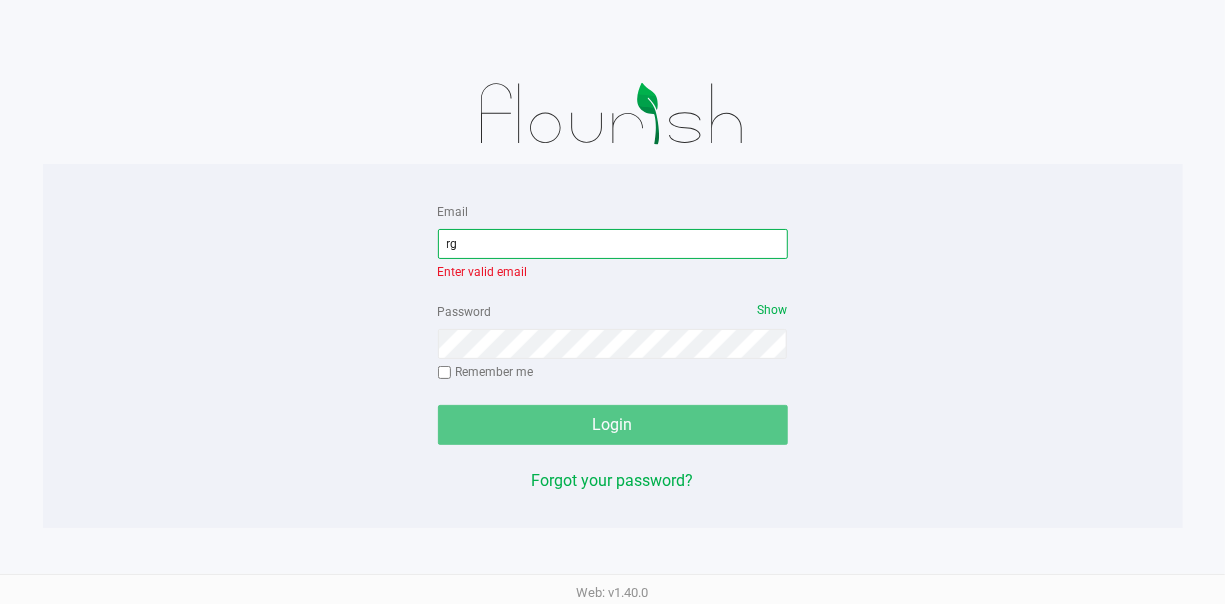 click on "rg" at bounding box center [613, 244] 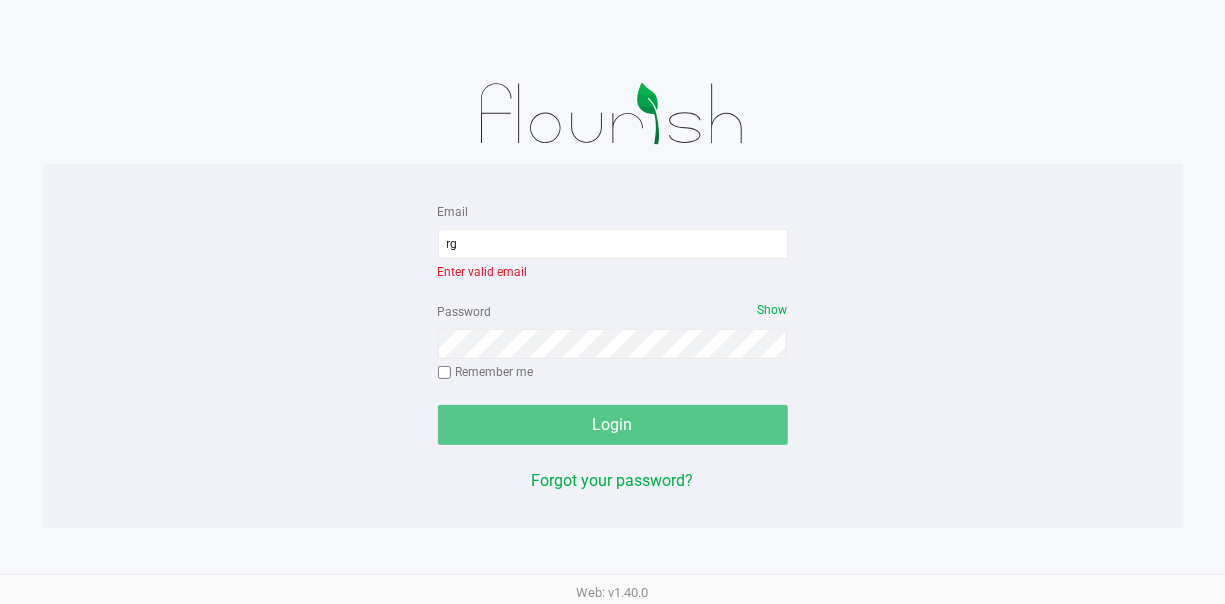 click on "Email  rg  Enter valid email   Password   Show  Remember me   Login   Forgot your password?" 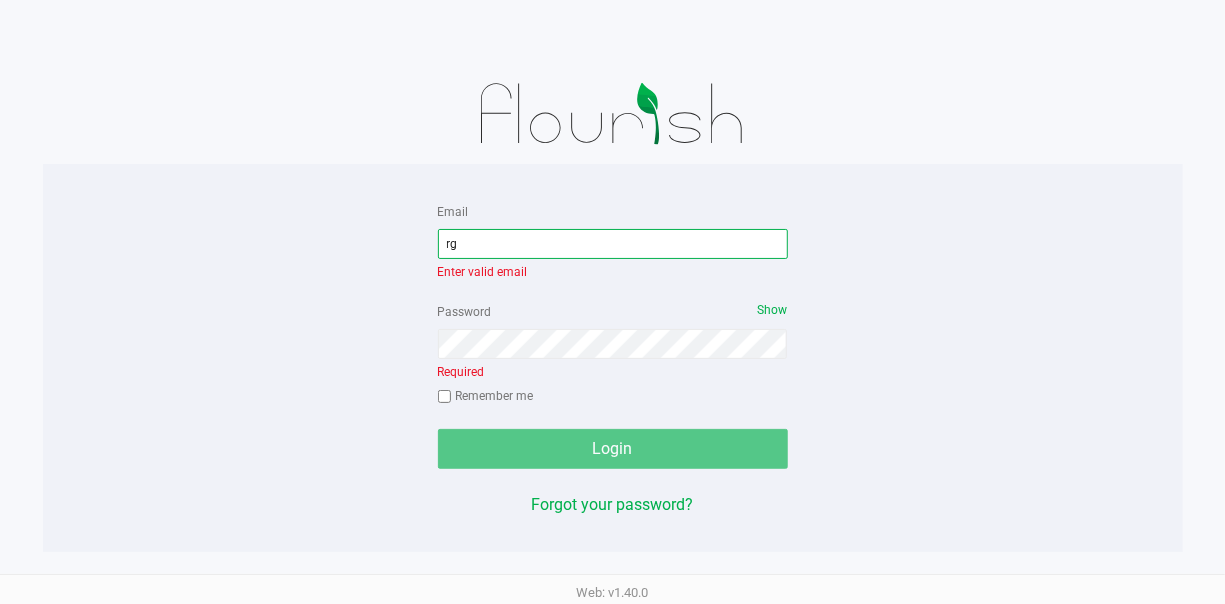 click on "rg" at bounding box center (613, 244) 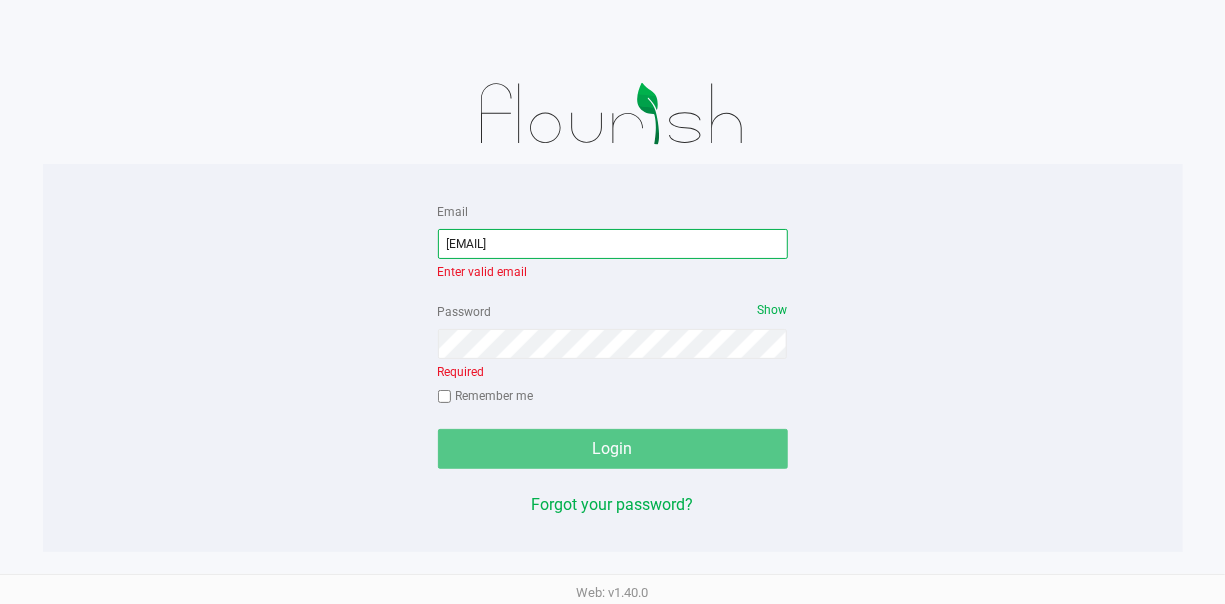 type on "rgreen@goodblend.com" 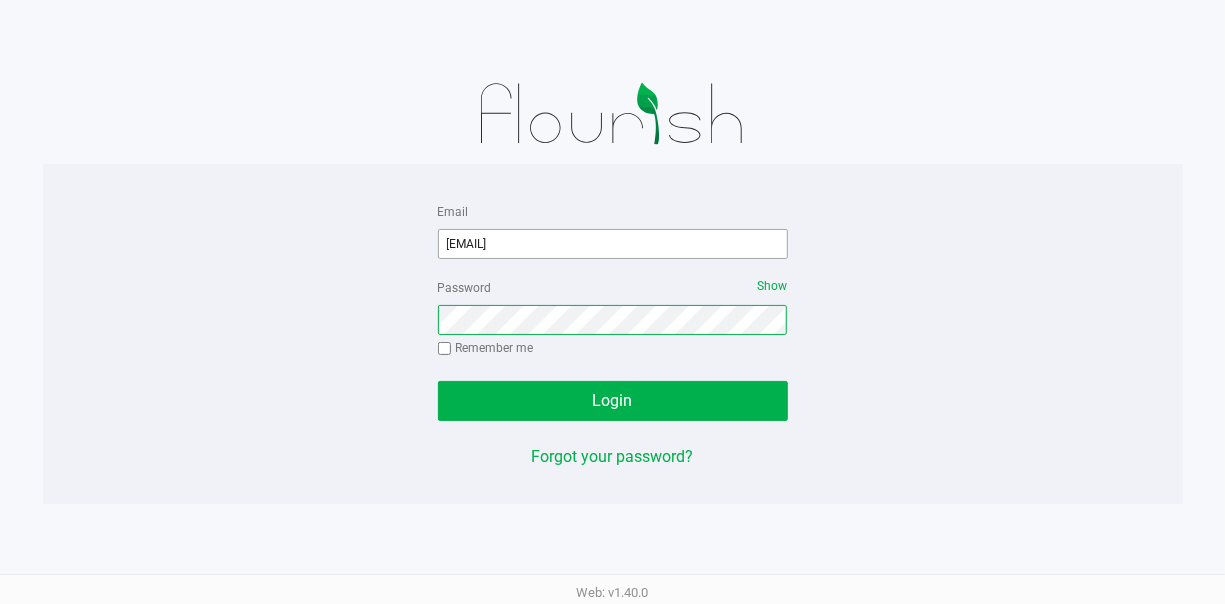 click on "Login" 